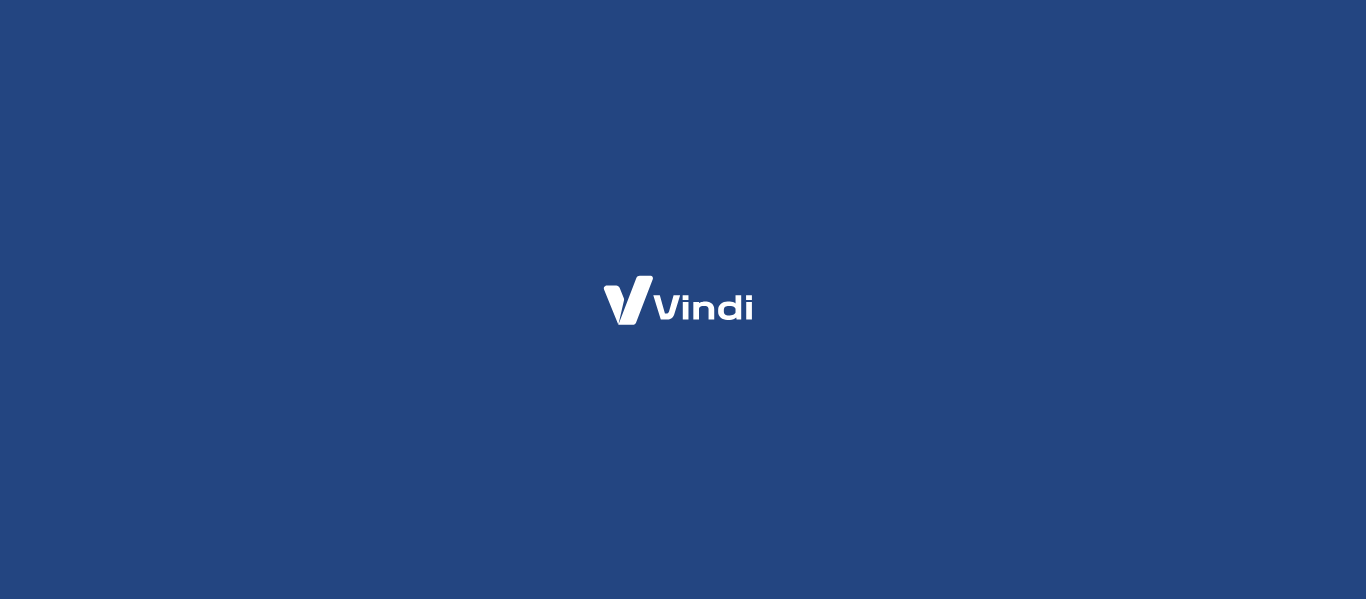 scroll, scrollTop: 0, scrollLeft: 0, axis: both 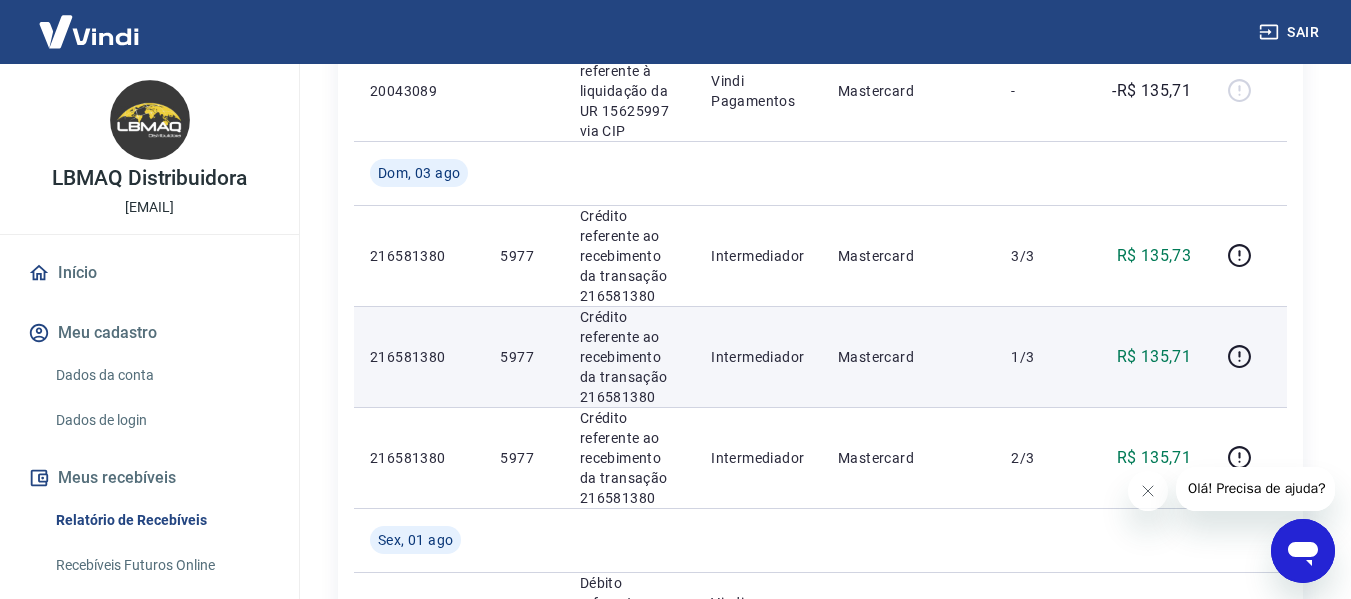 click on "5977" at bounding box center [523, 357] 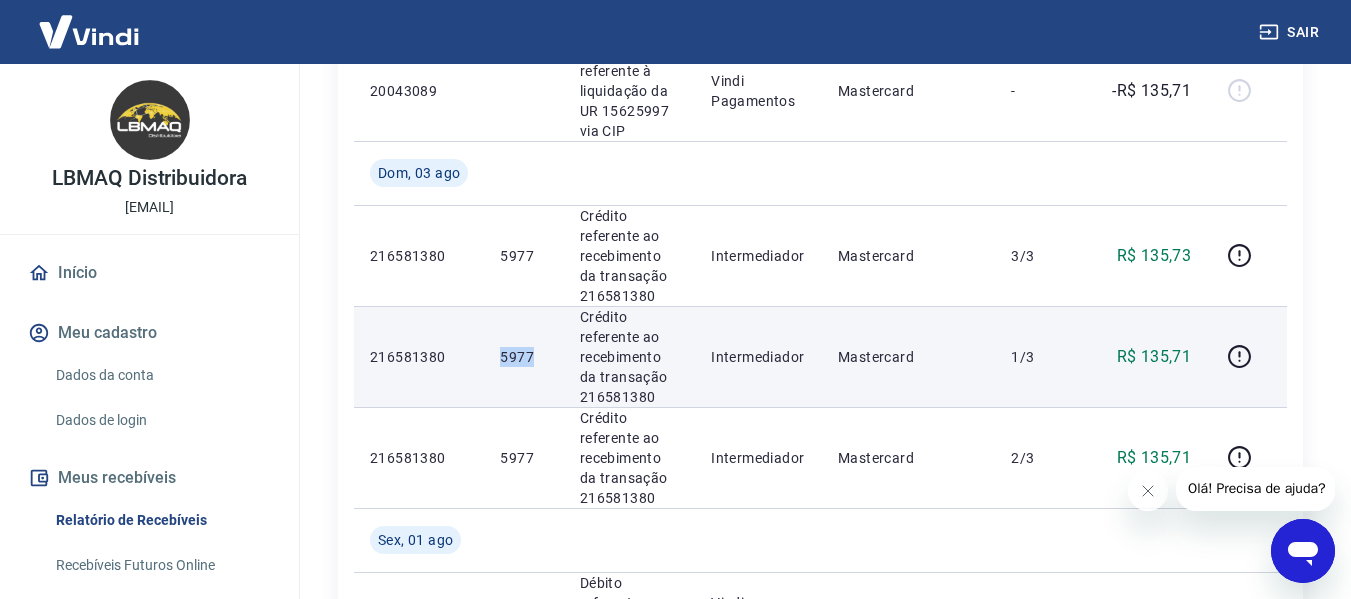 click on "5977" at bounding box center (523, 357) 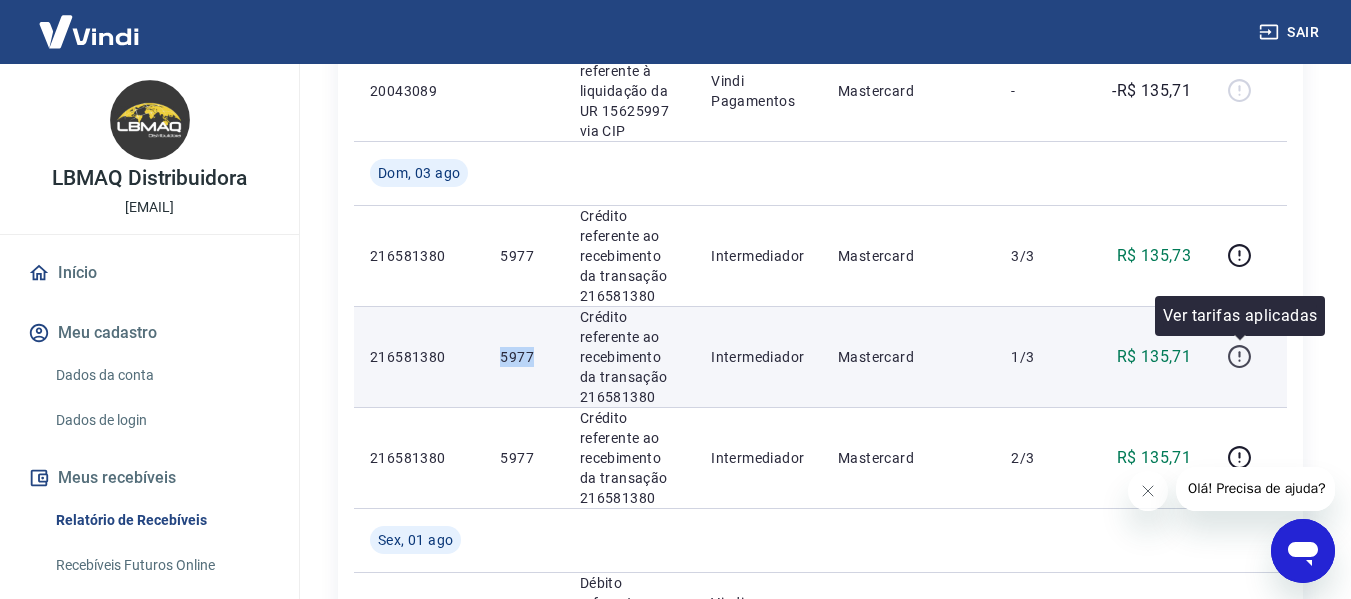 click 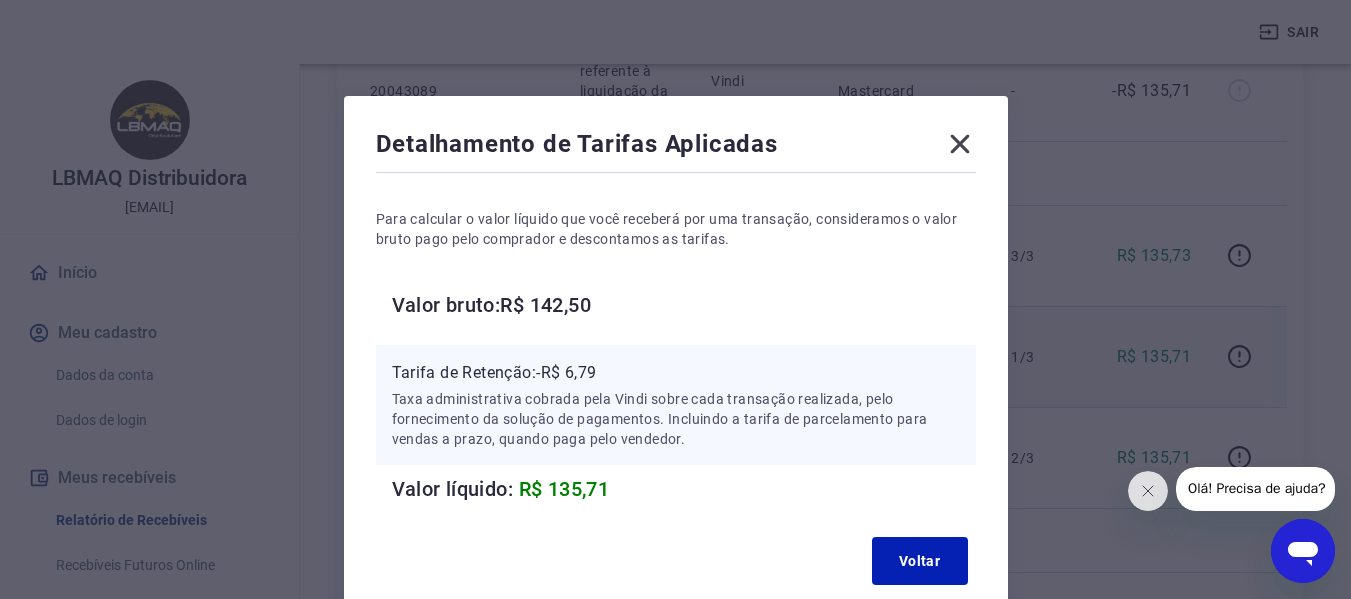 click 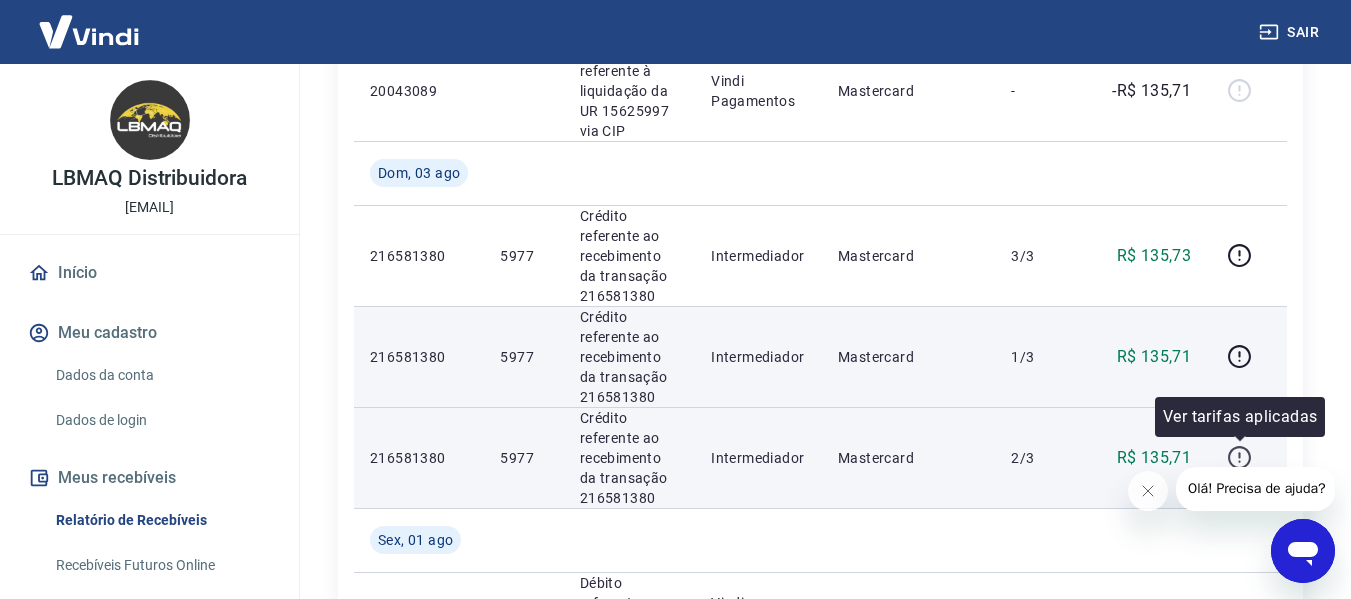 click 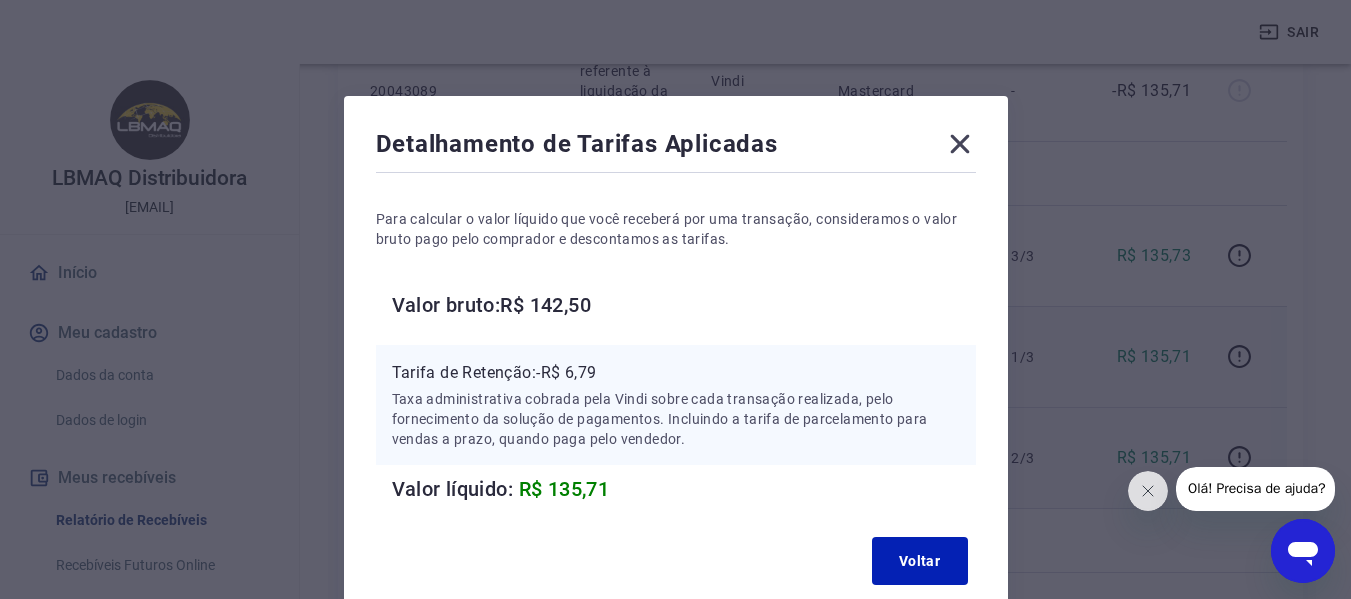 click 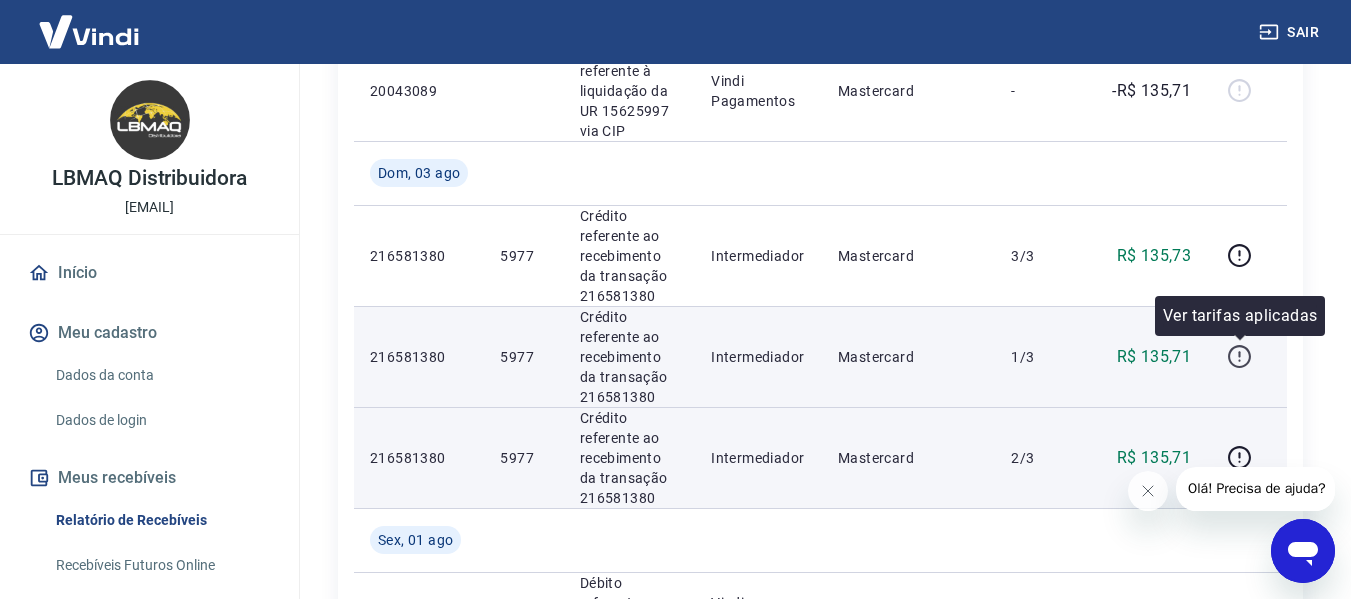 click 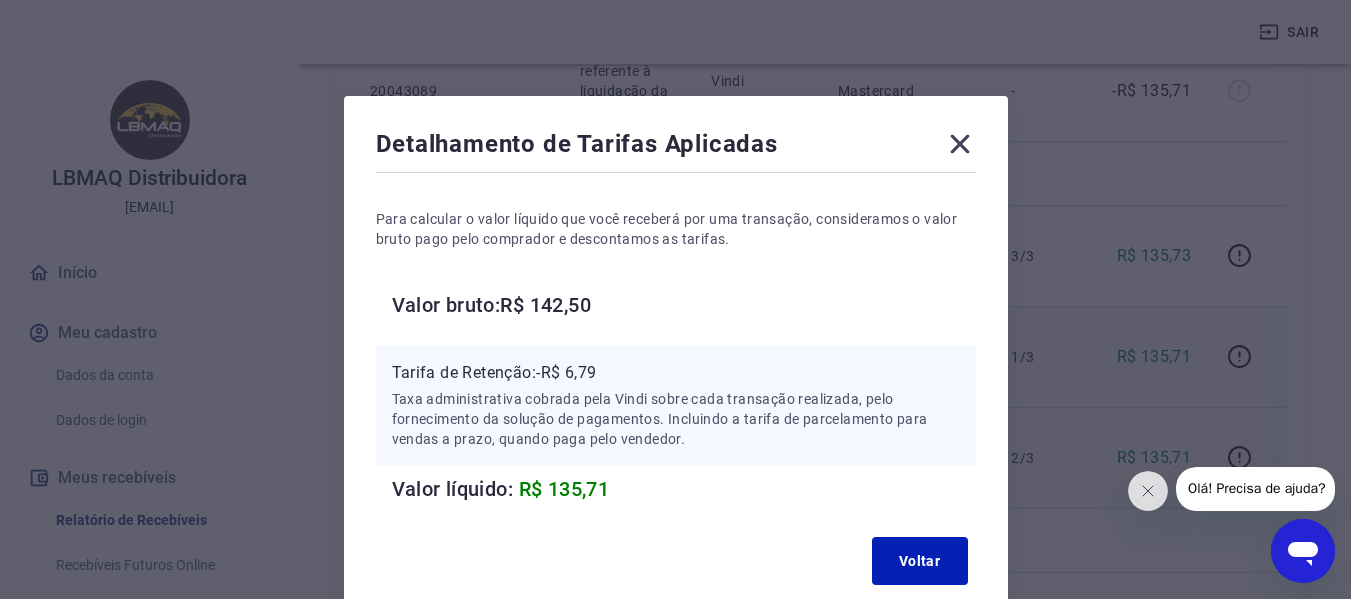 click 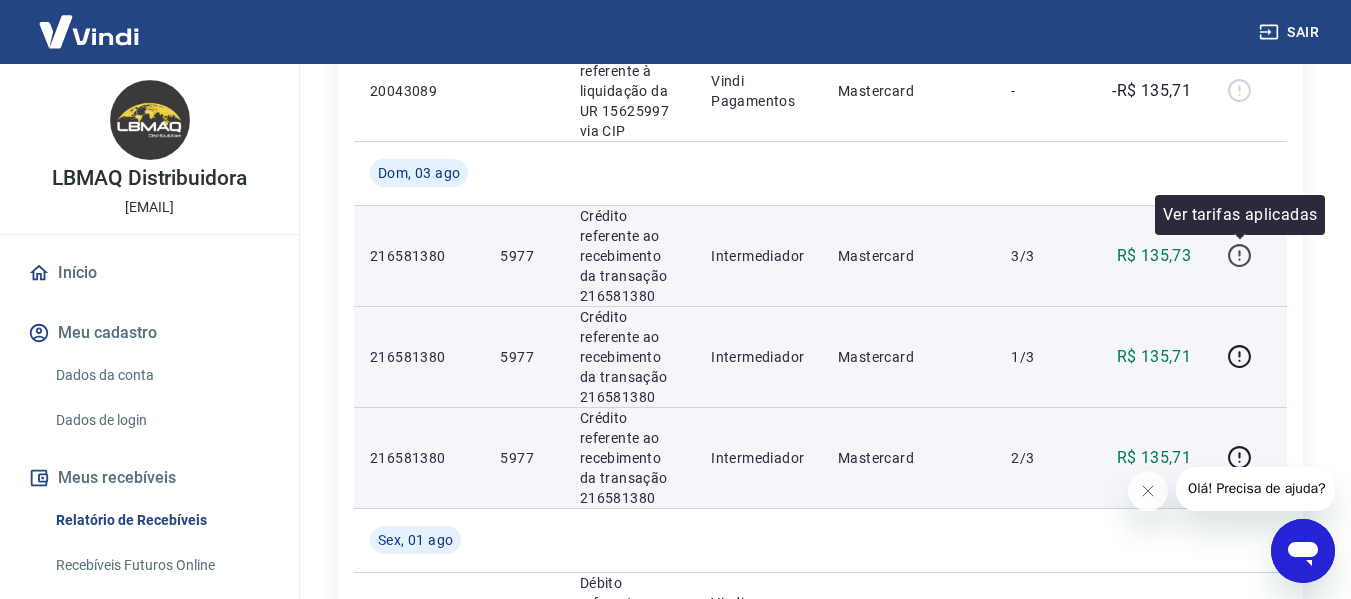 click 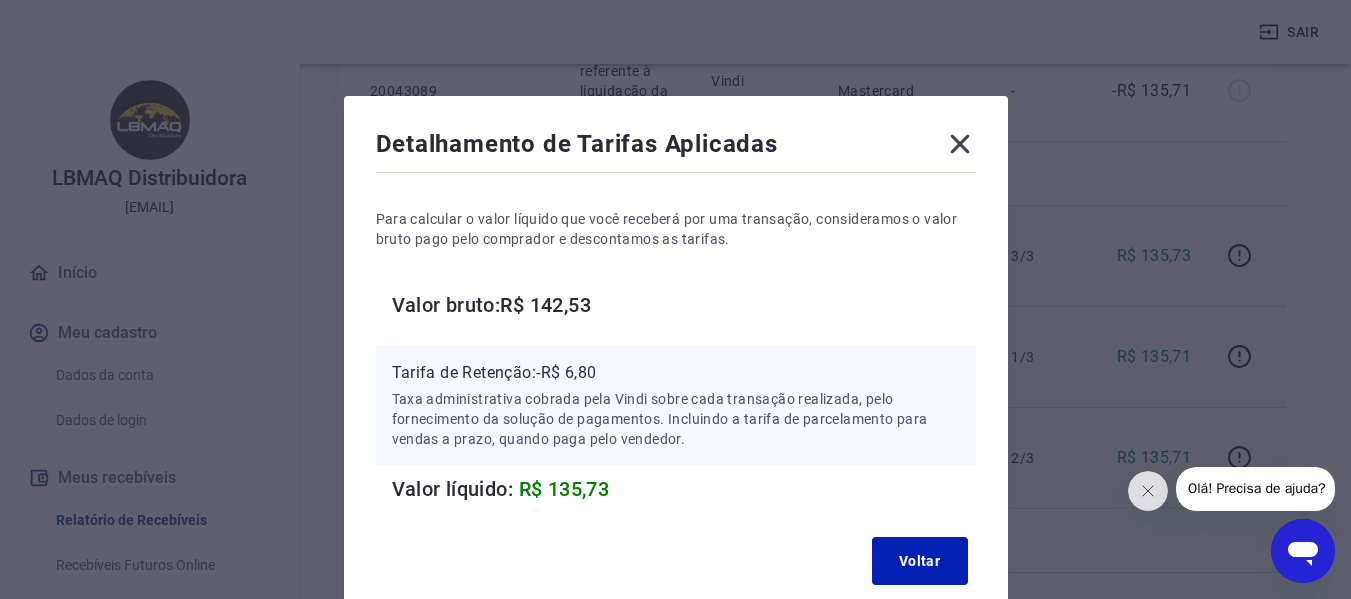 click 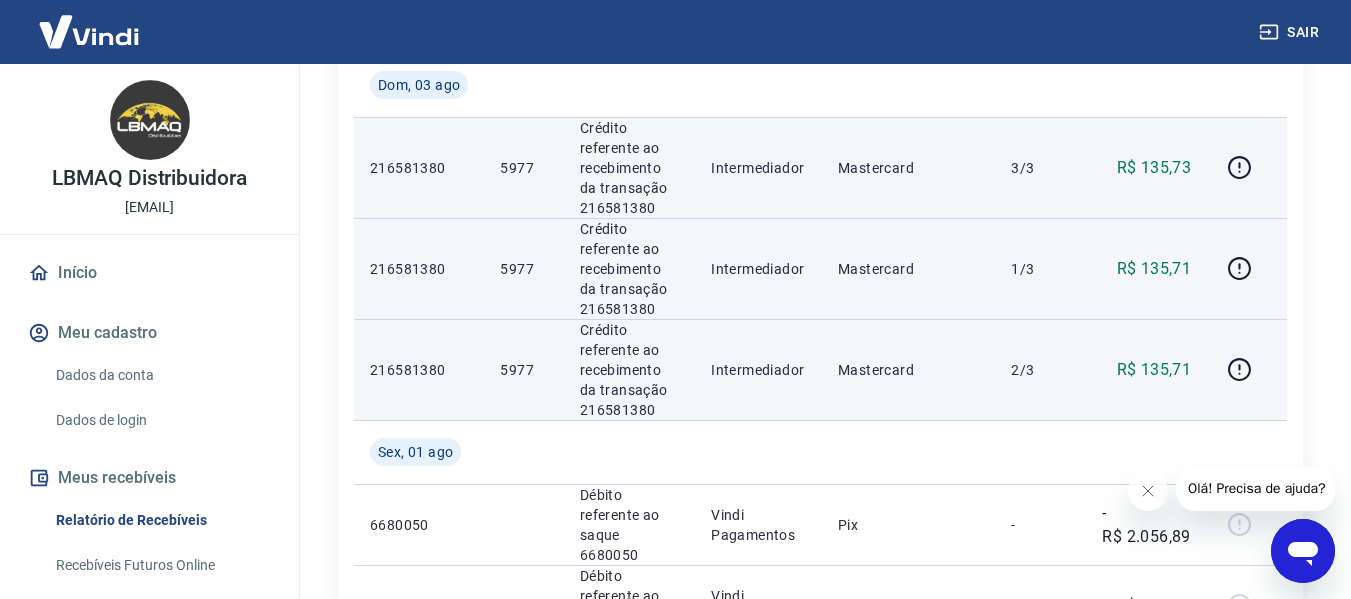 scroll, scrollTop: 900, scrollLeft: 0, axis: vertical 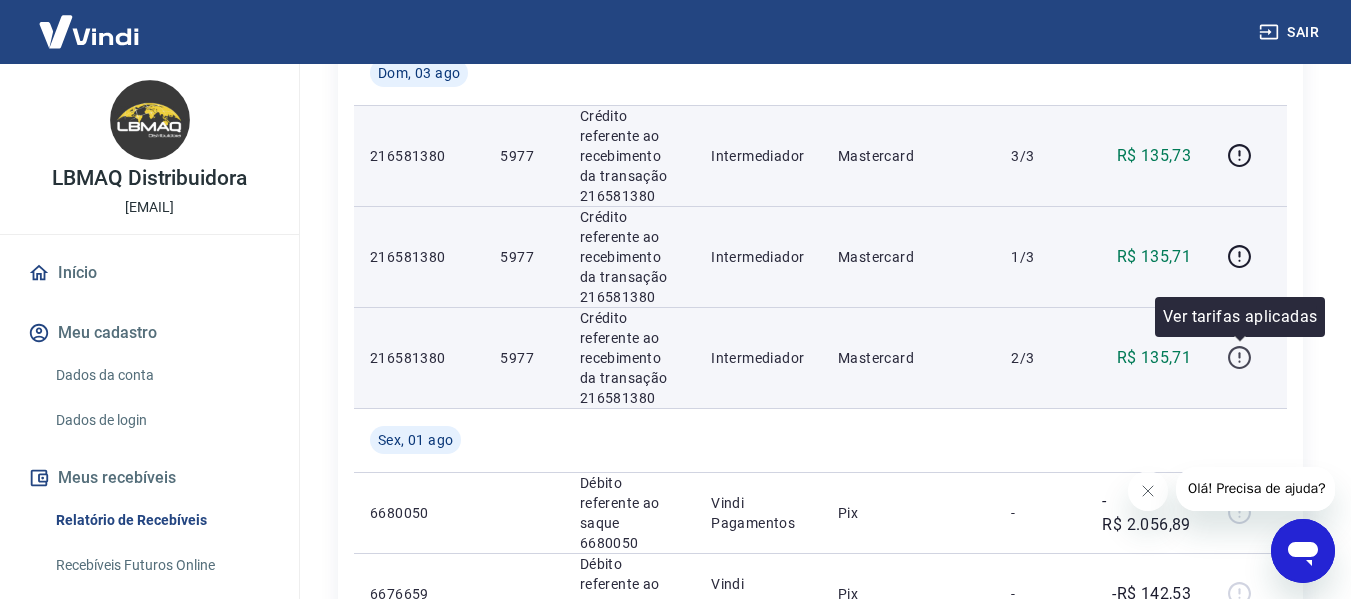 click 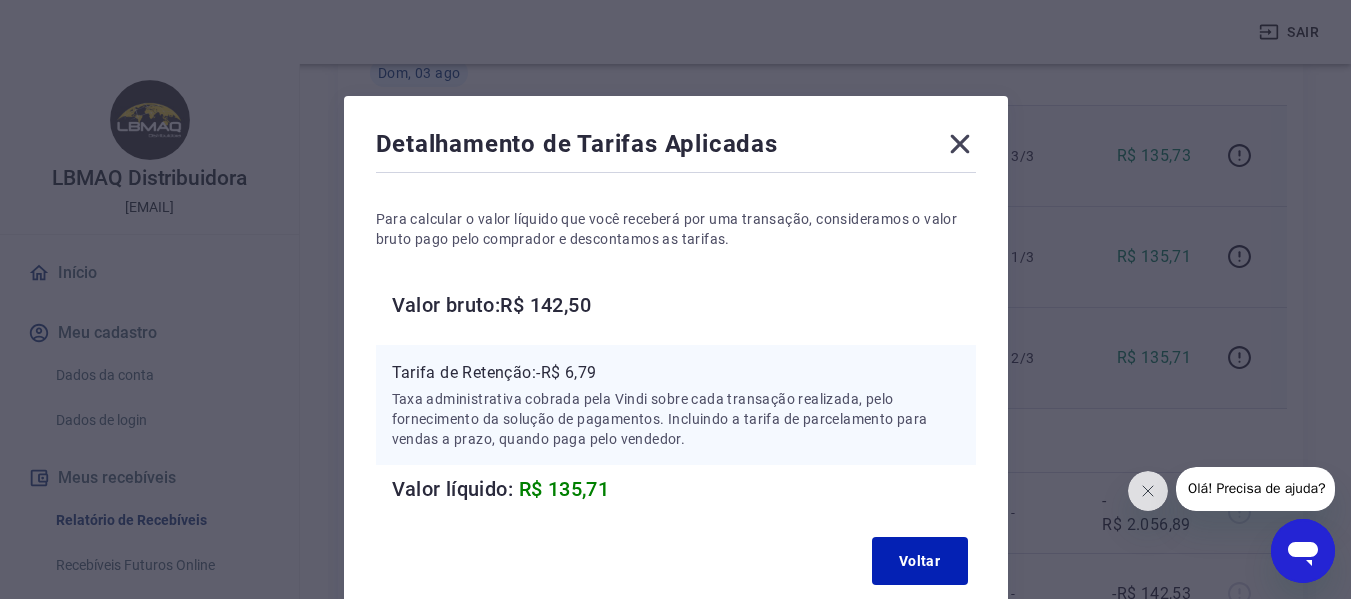 click 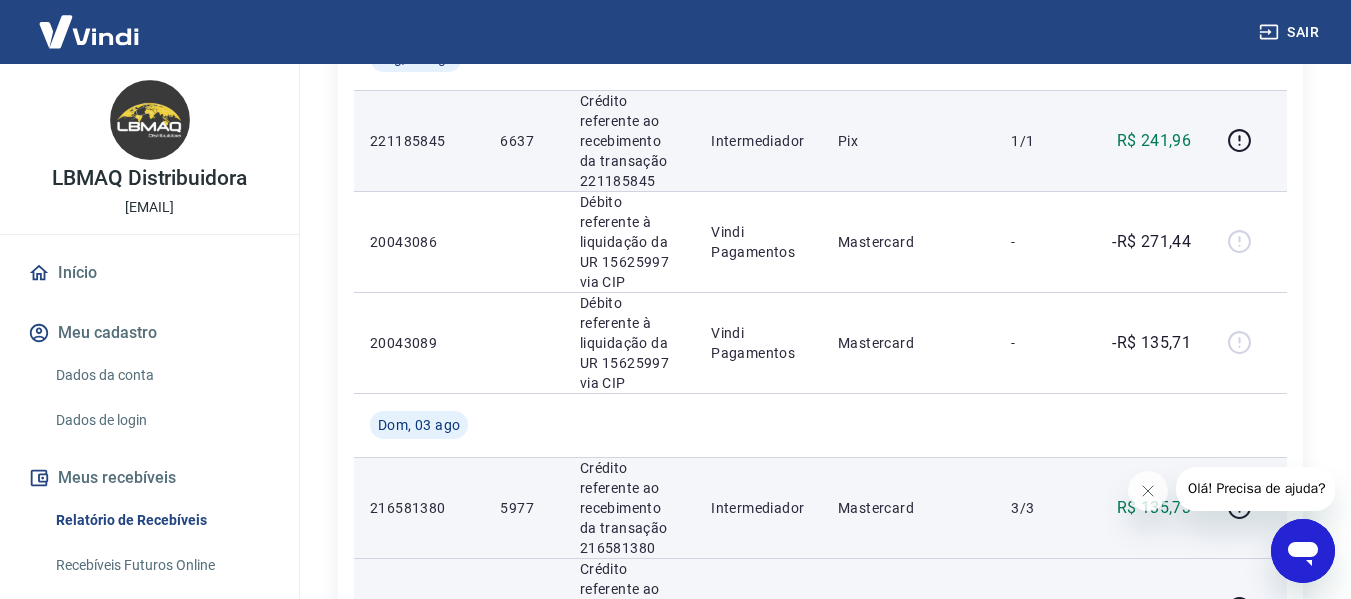 scroll, scrollTop: 500, scrollLeft: 0, axis: vertical 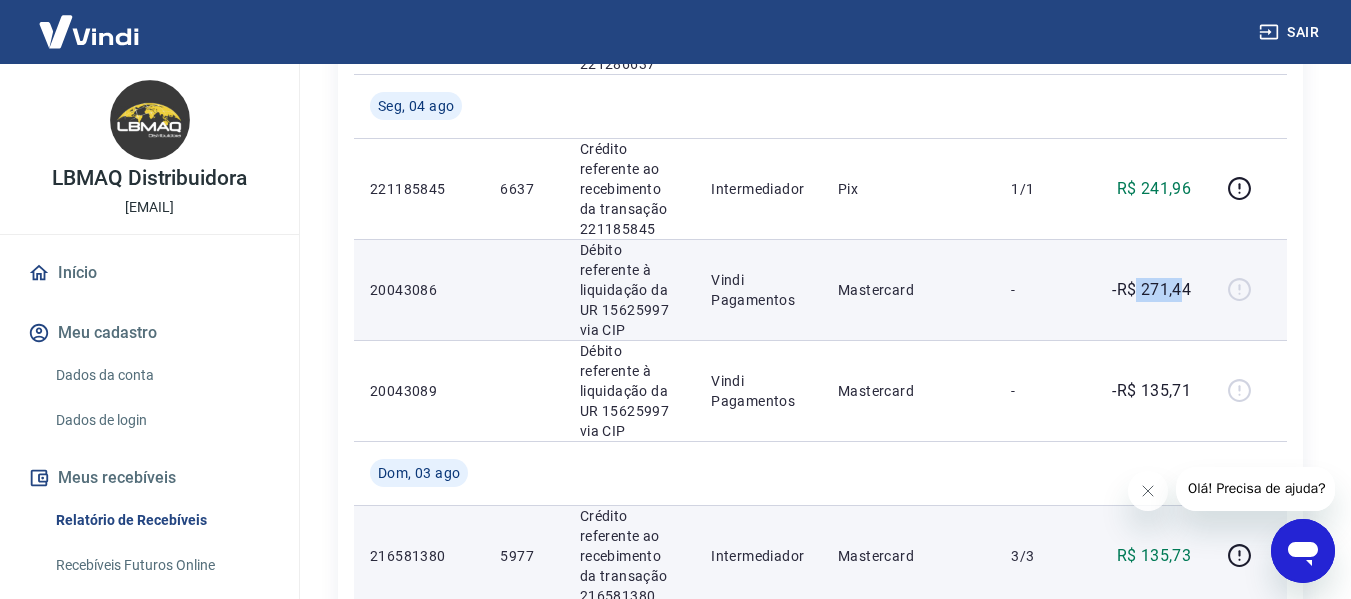 click on "-R$ 271,44" at bounding box center (1151, 290) 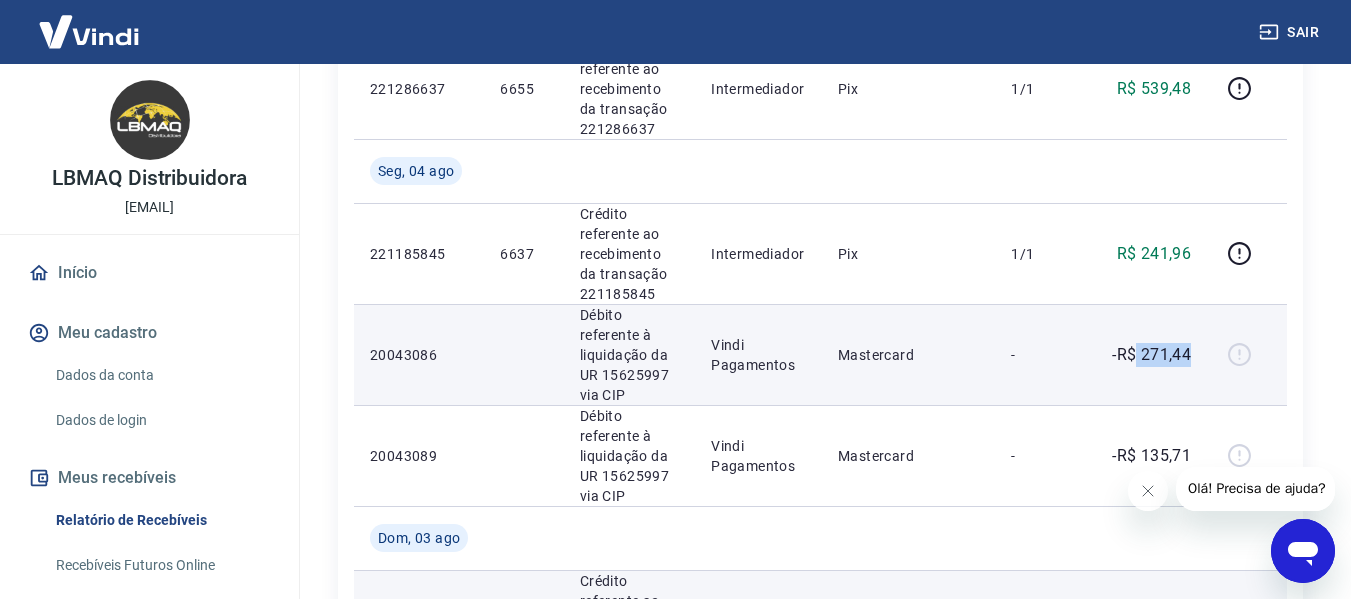 scroll, scrollTop: 400, scrollLeft: 0, axis: vertical 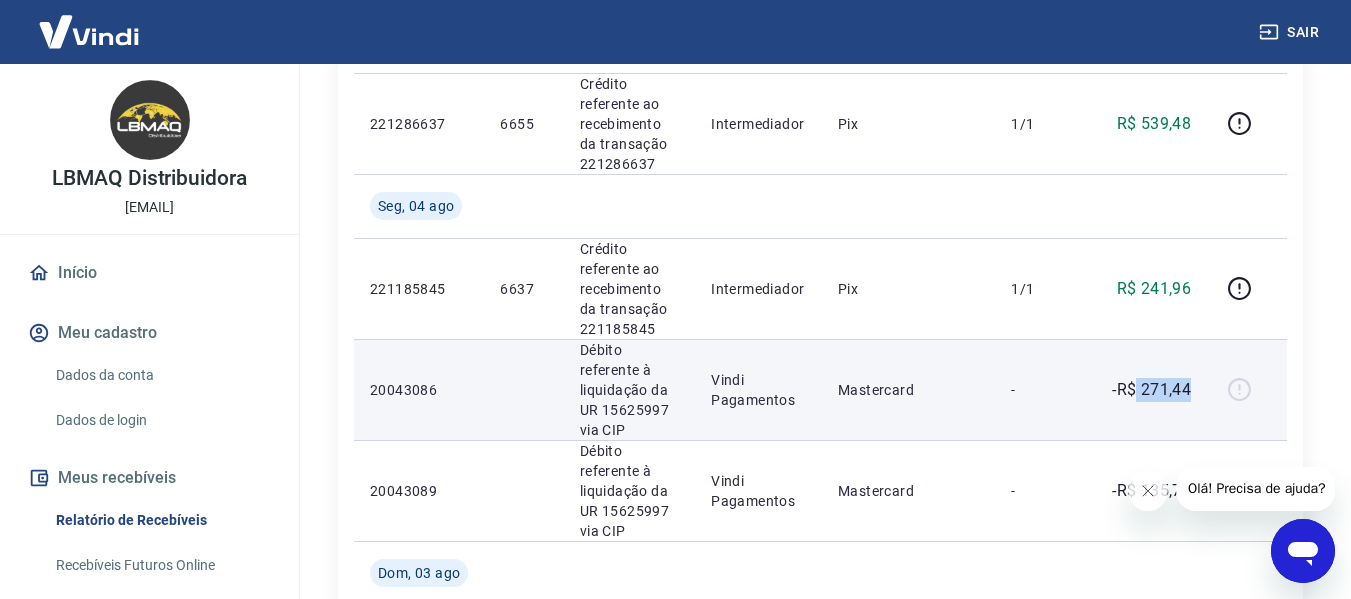click on "-" at bounding box center (1040, 389) 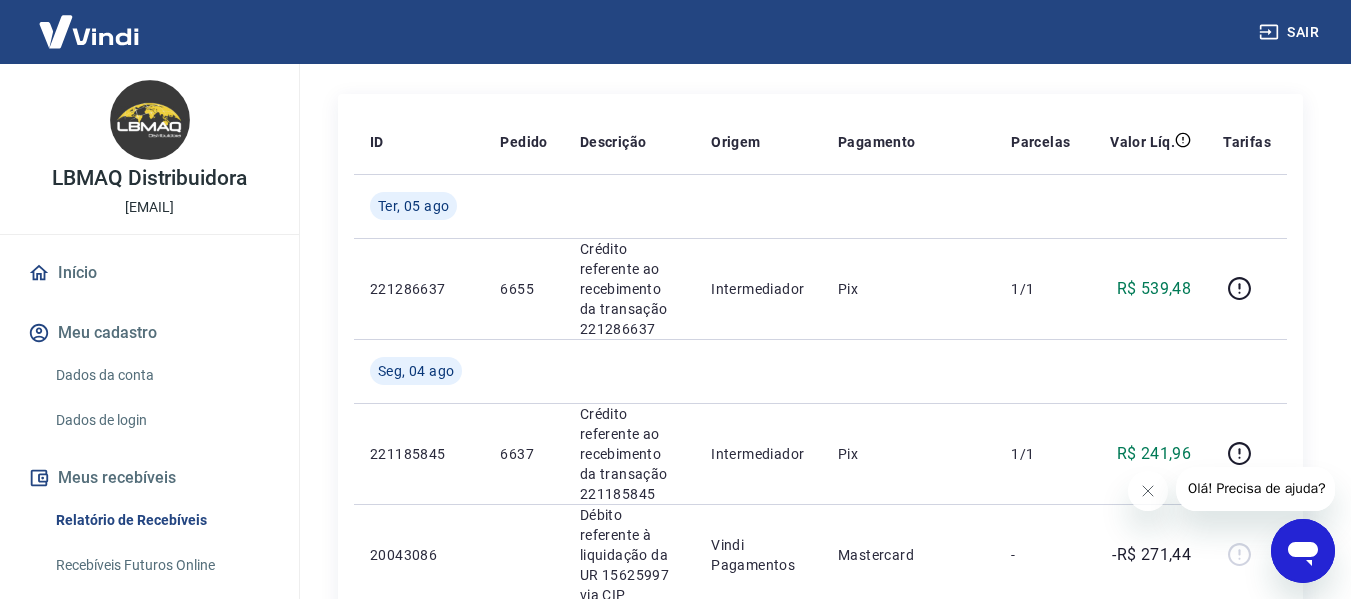 scroll, scrollTop: 200, scrollLeft: 0, axis: vertical 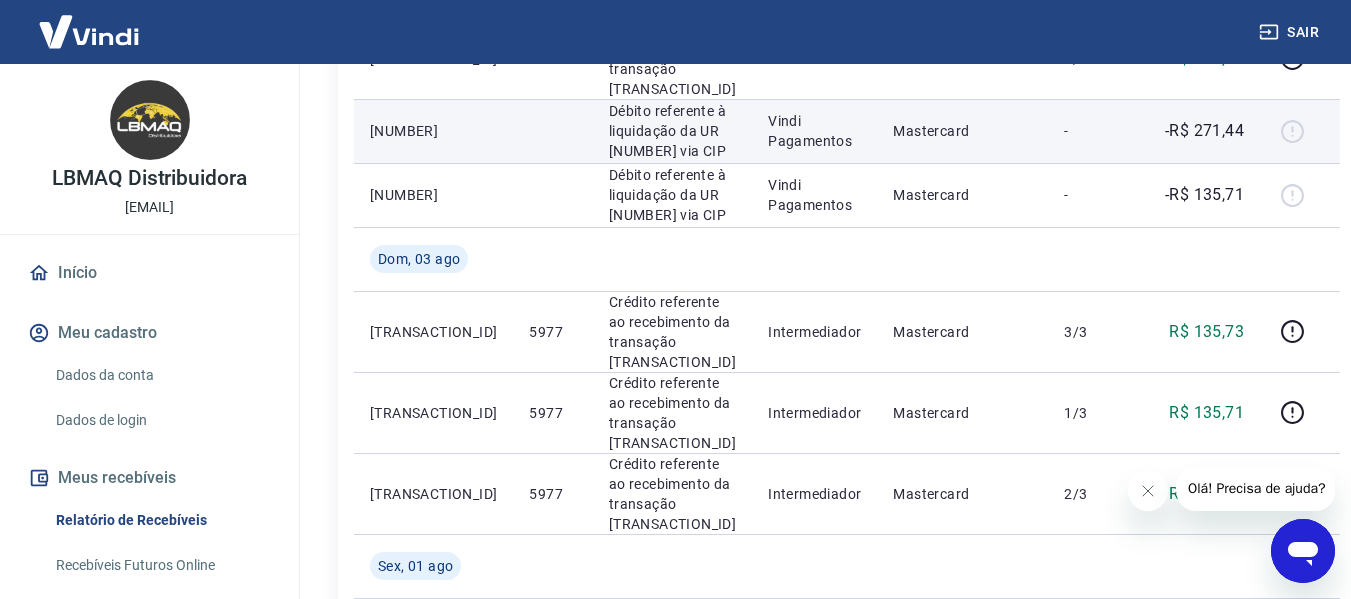 click on "Débito referente à liquidação da UR [NUMBER] via CIP" at bounding box center [672, 131] 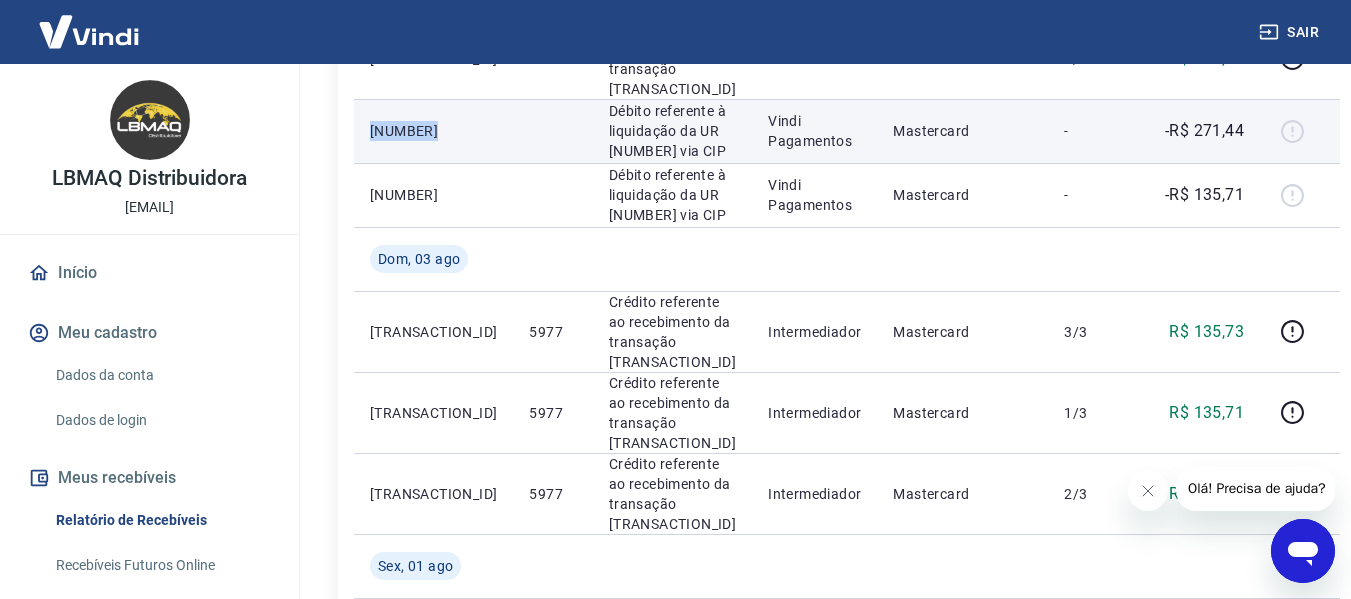 click on "[NUMBER]" at bounding box center (433, 131) 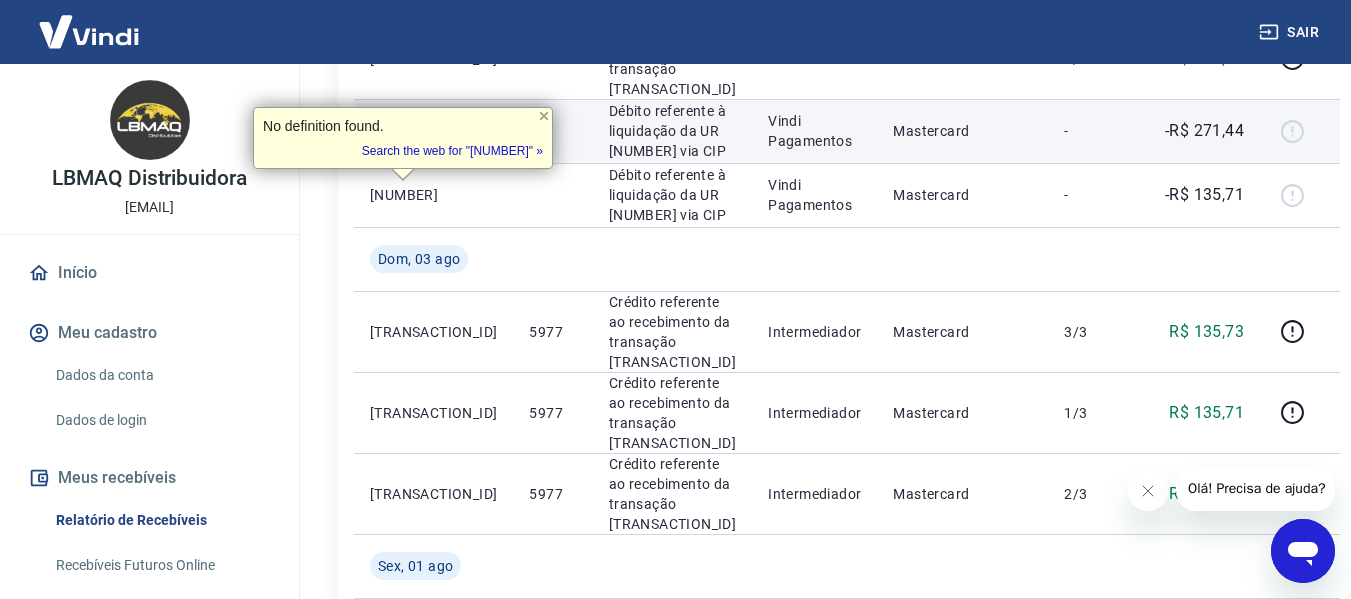 click on "Vindi Pagamentos" at bounding box center (814, 131) 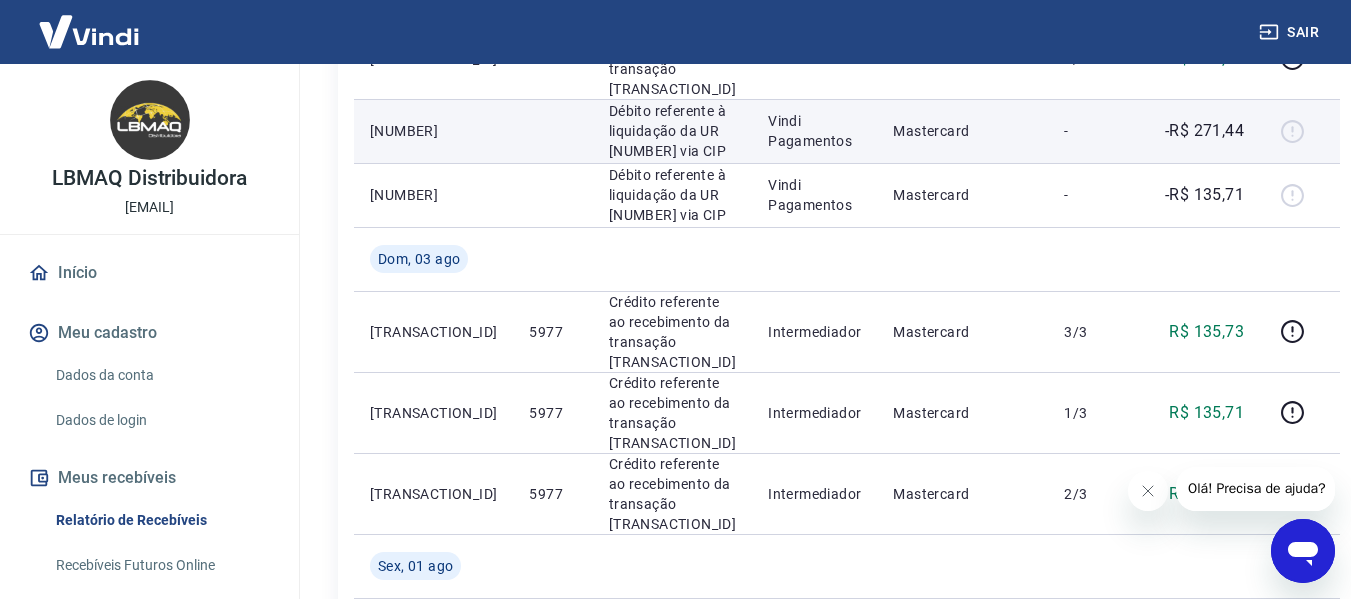 click at bounding box center (1300, 131) 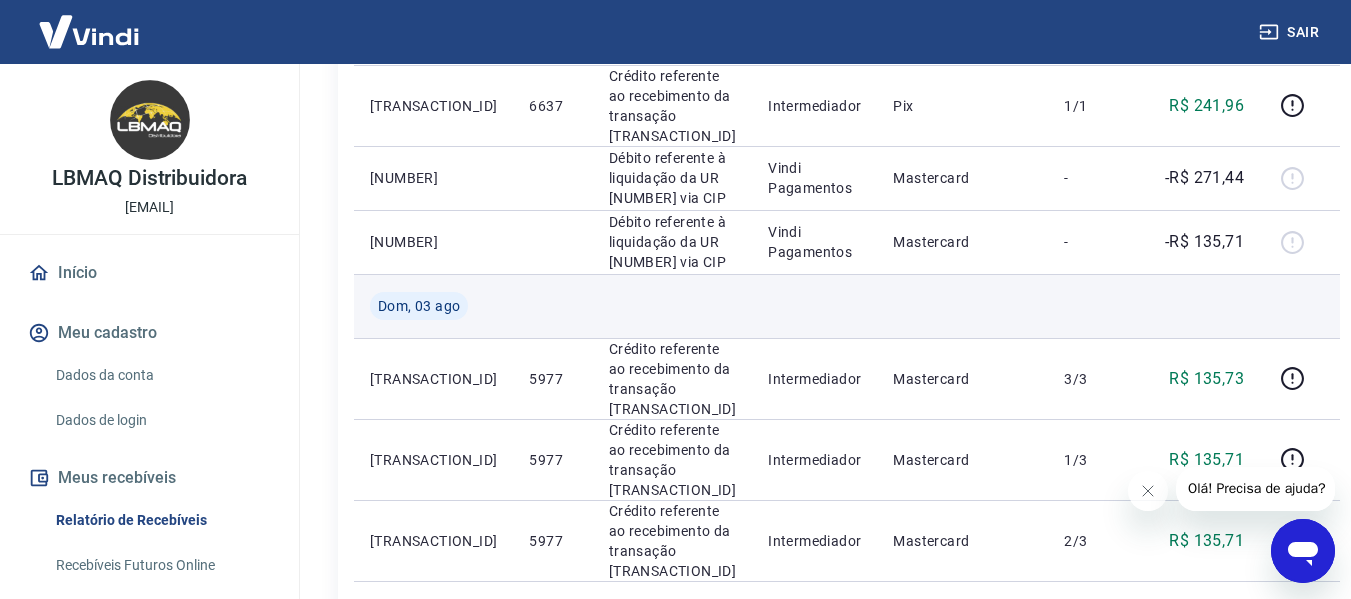scroll, scrollTop: 586, scrollLeft: 0, axis: vertical 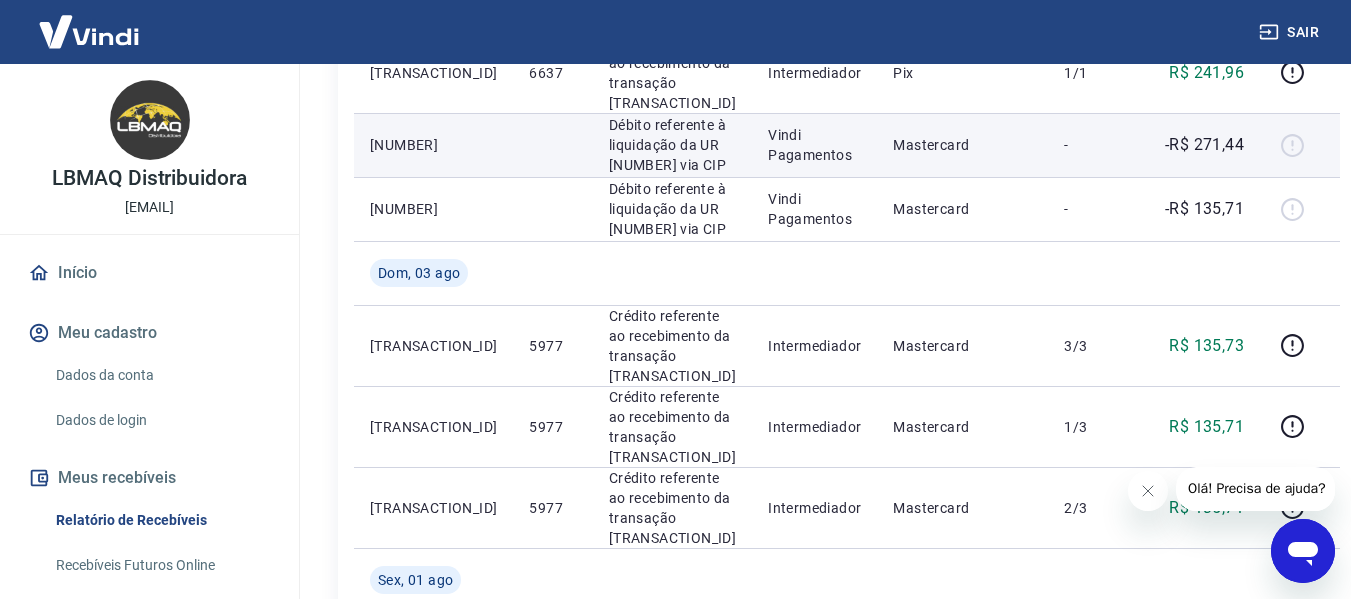 click at bounding box center (1300, 145) 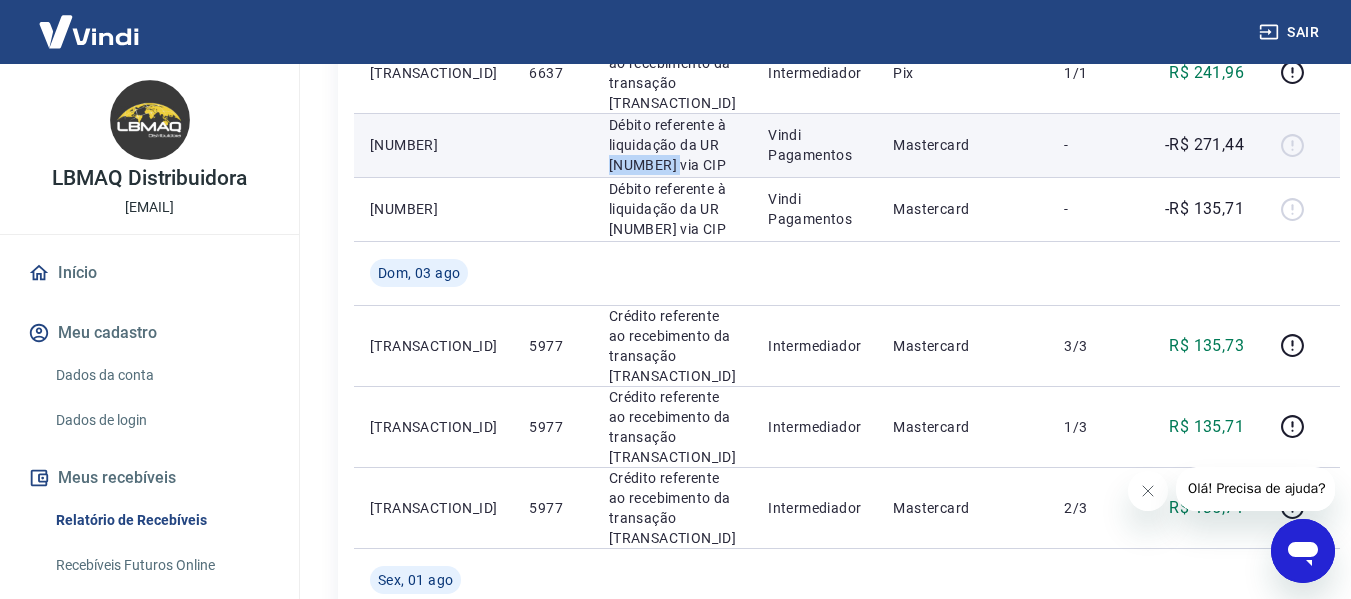 click on "Débito referente à liquidação da UR [NUMBER] via CIP" at bounding box center [672, 145] 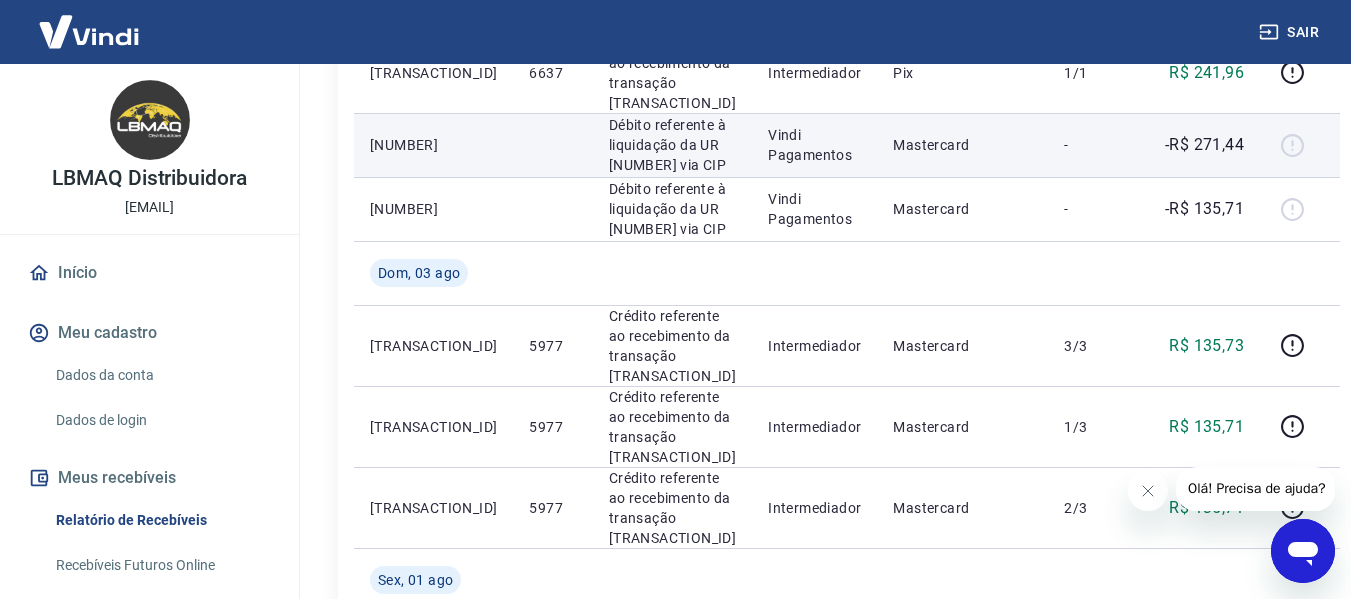 click on "-R$ 271,44" at bounding box center [1204, 145] 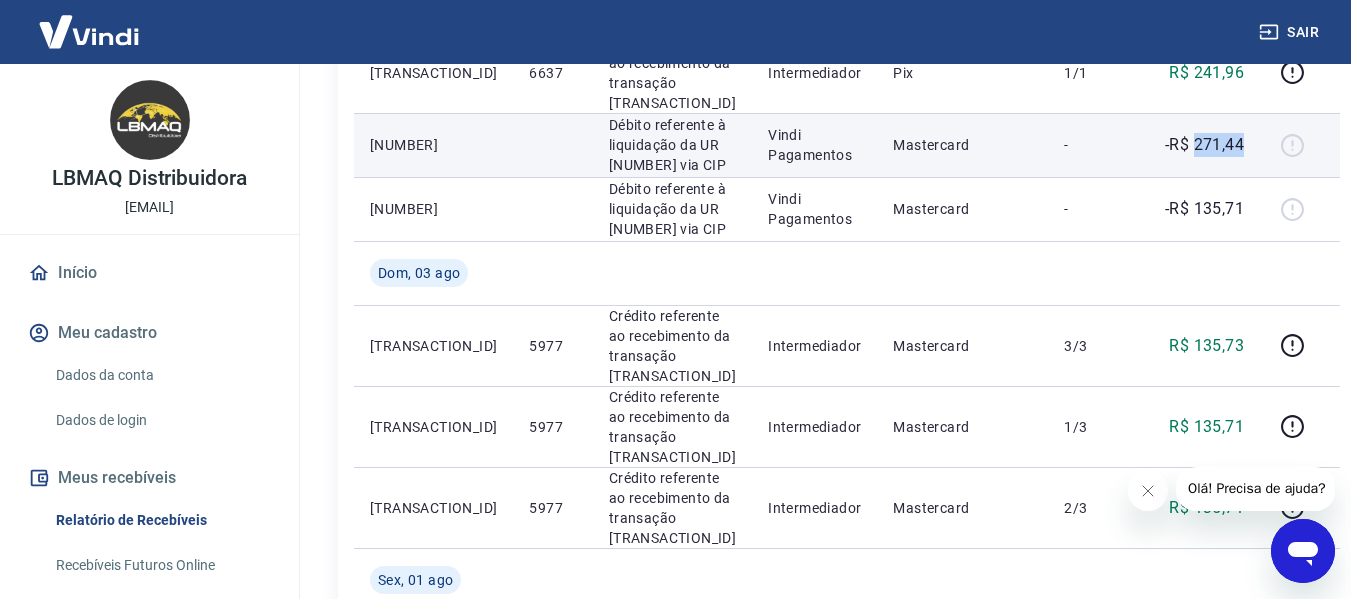 click on "-R$ 271,44" at bounding box center [1204, 145] 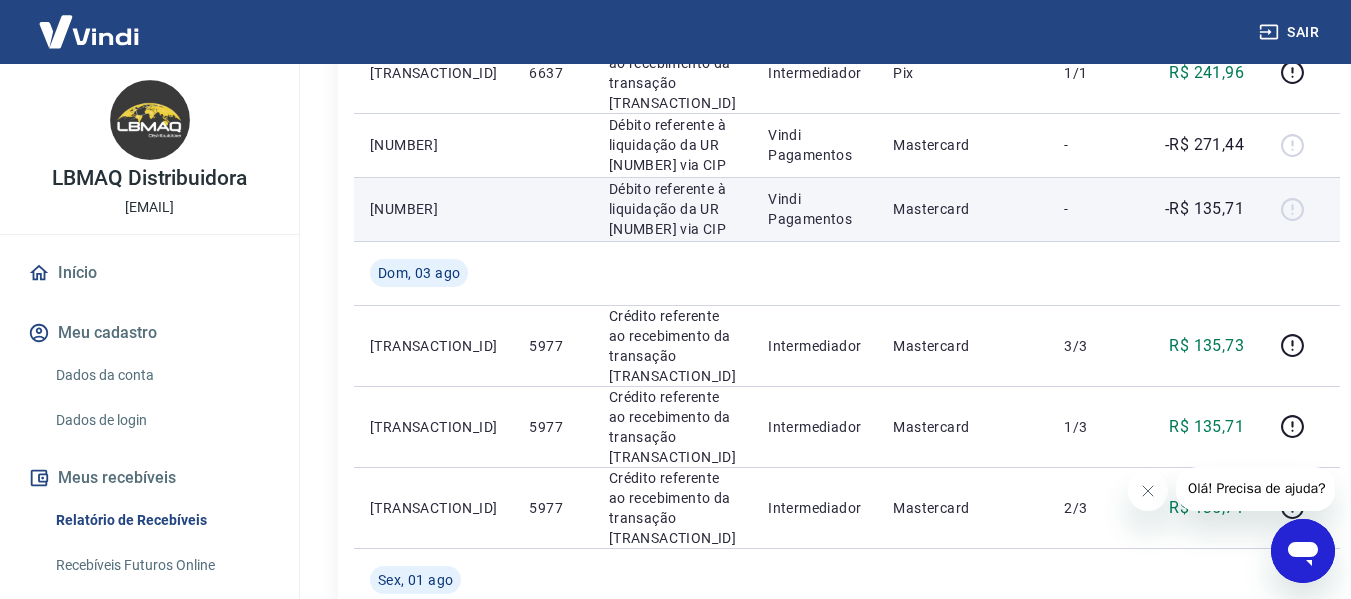 click on "-" at bounding box center [1093, 209] 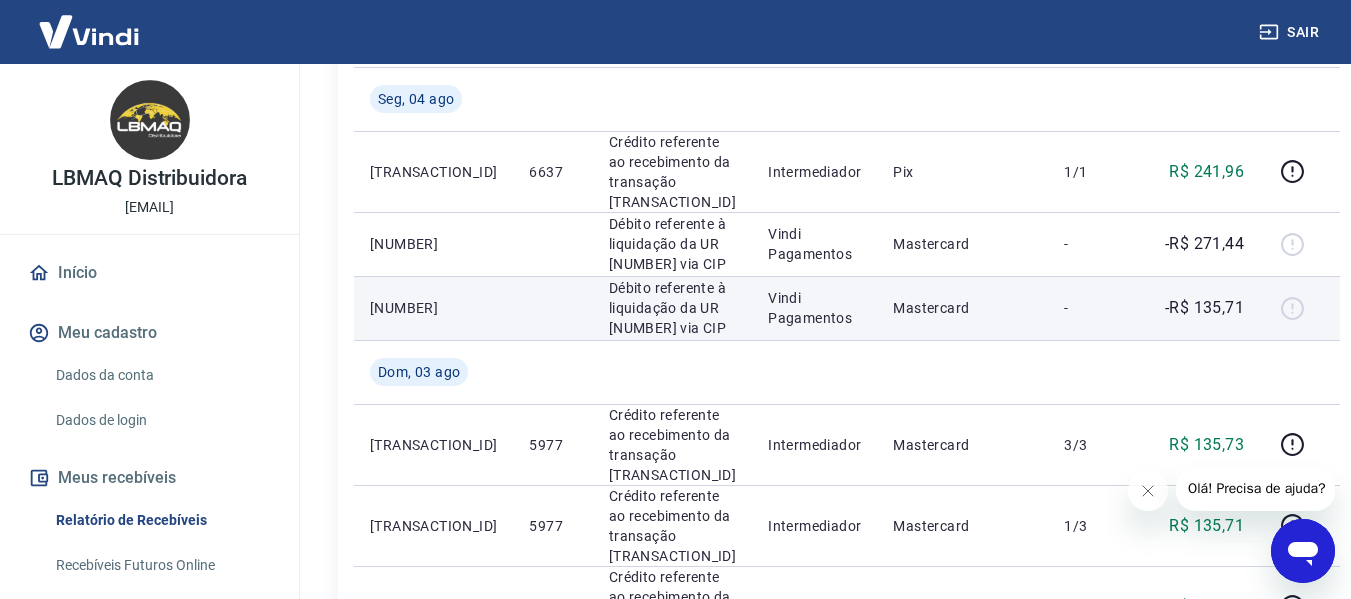scroll, scrollTop: 486, scrollLeft: 0, axis: vertical 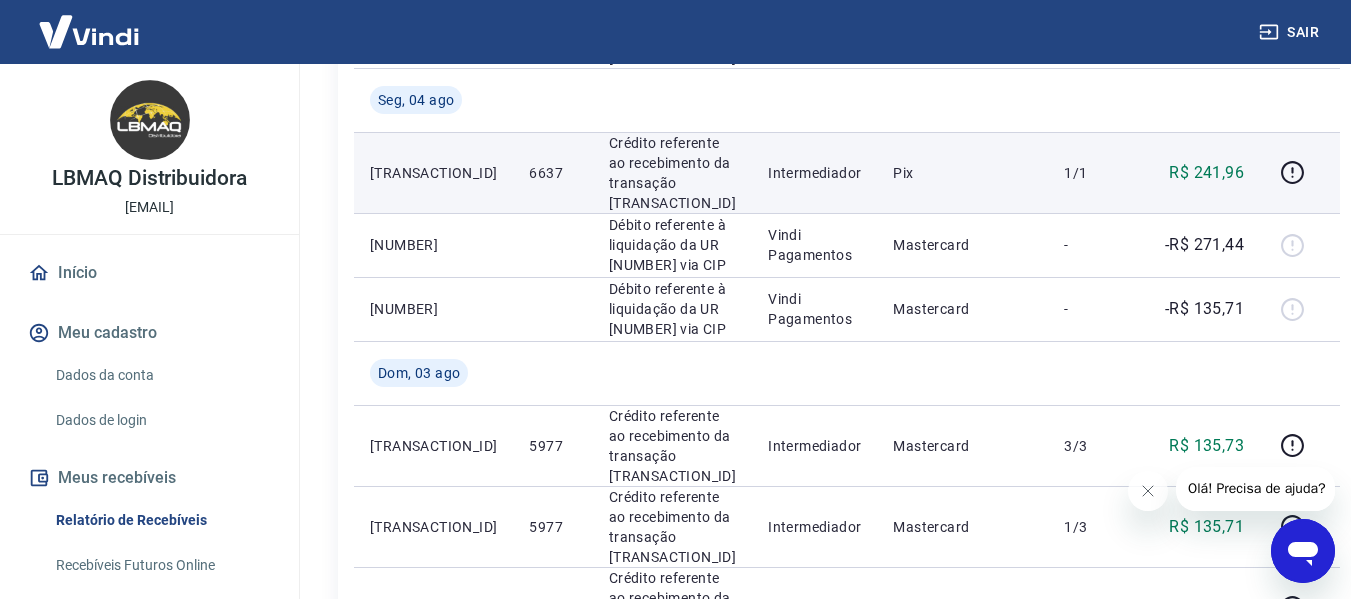click on "6637" at bounding box center (552, 173) 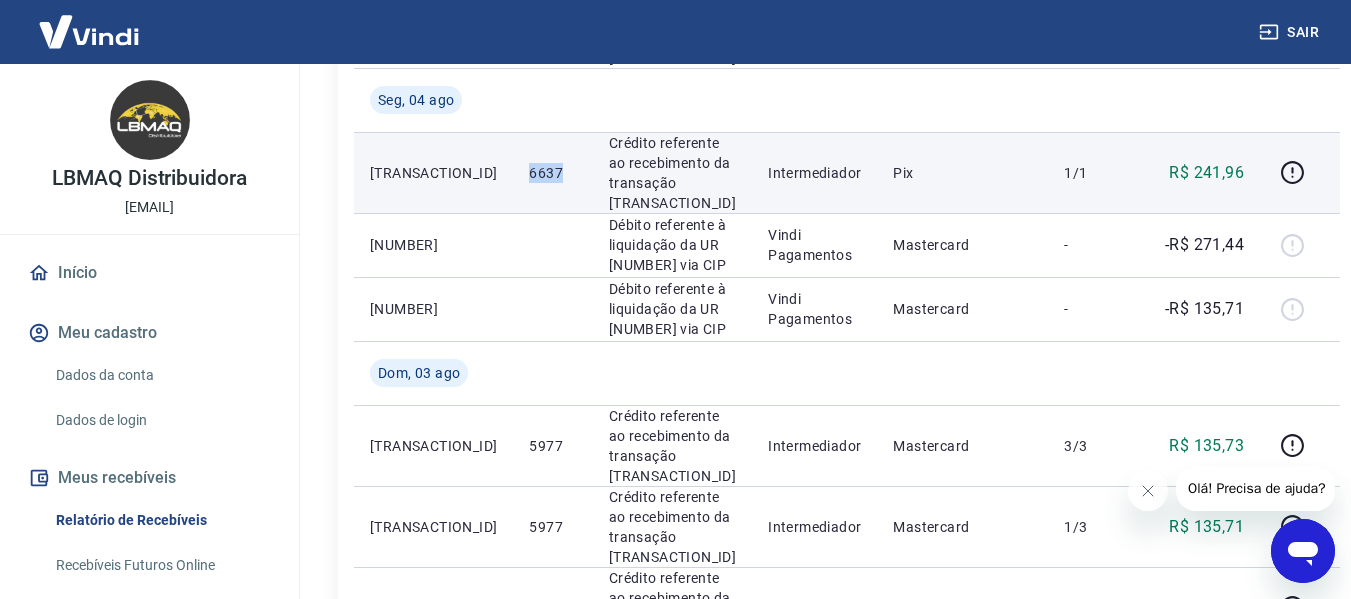 click on "6637" at bounding box center (552, 173) 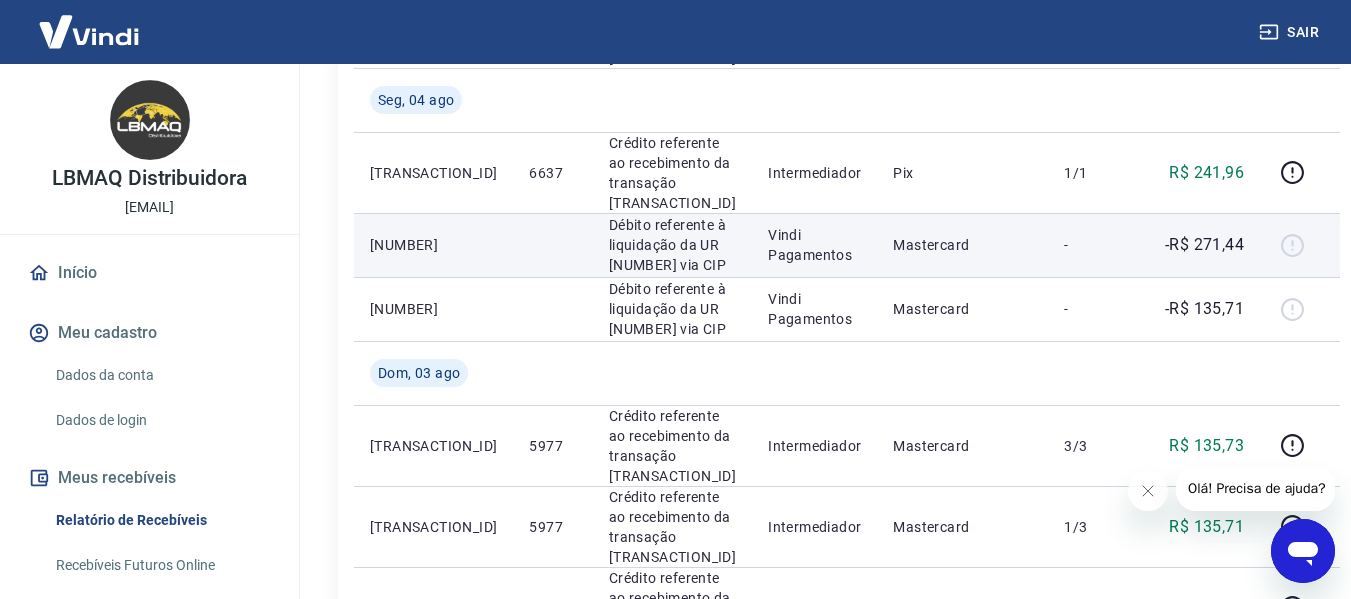 click on "-R$ 271,44" at bounding box center (1204, 245) 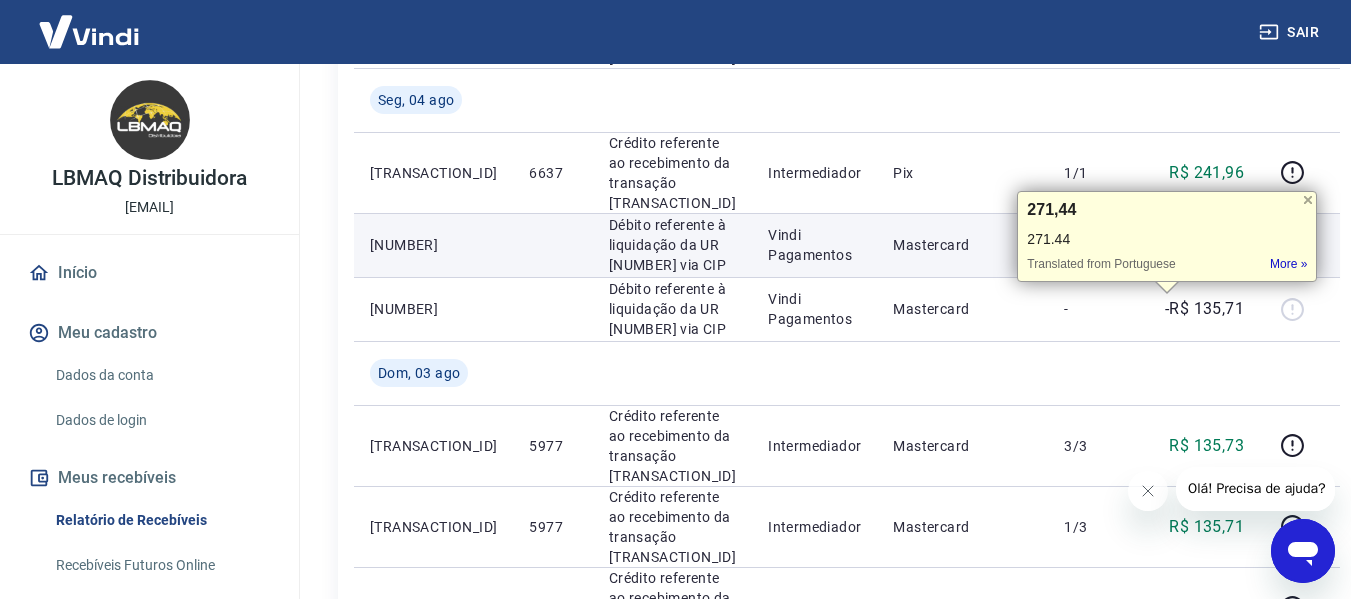click on "Mastercard" at bounding box center [962, 245] 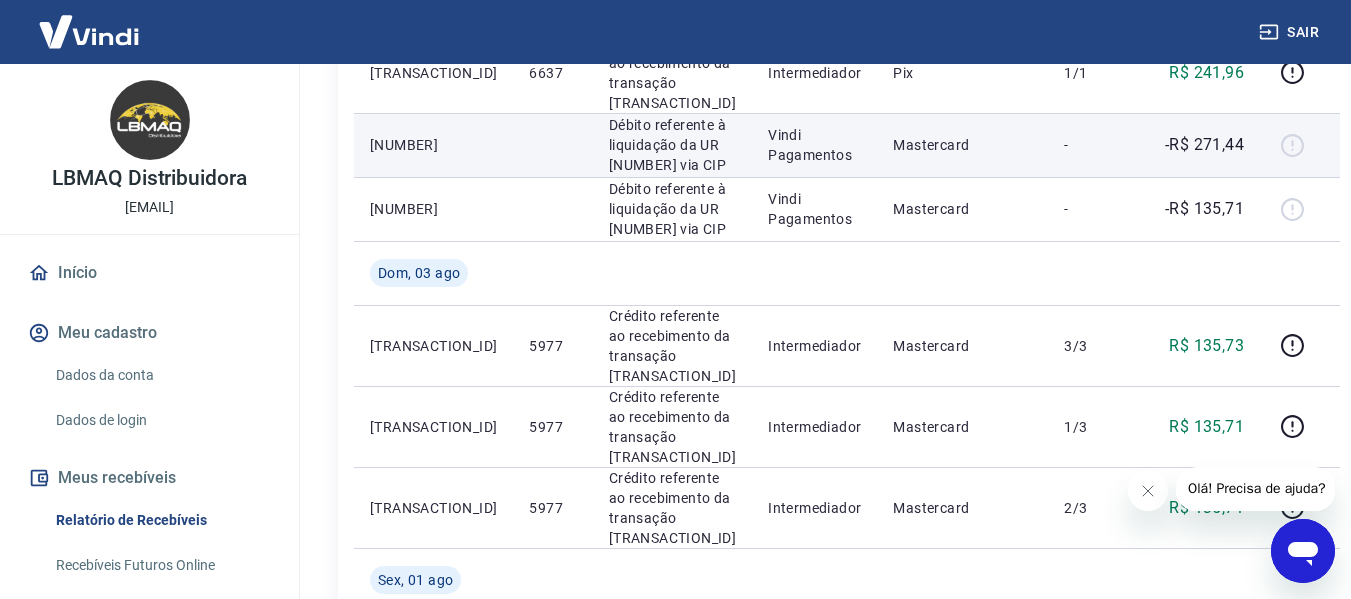 scroll, scrollTop: 486, scrollLeft: 0, axis: vertical 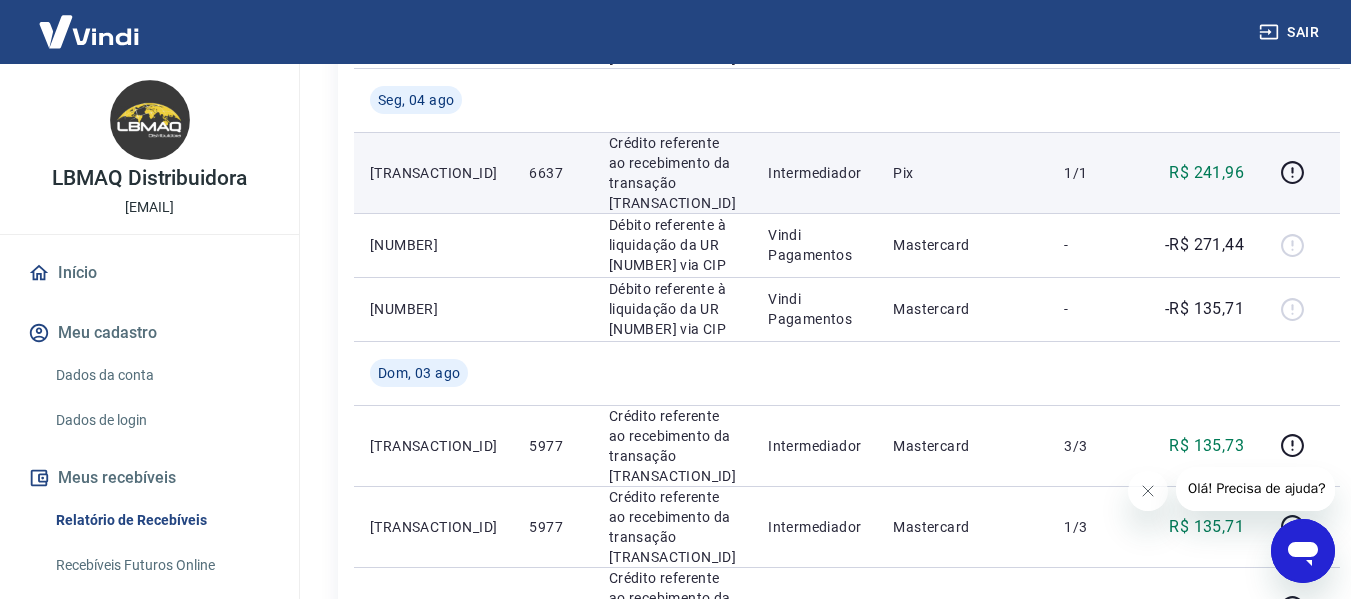 click on "6637" at bounding box center (552, 173) 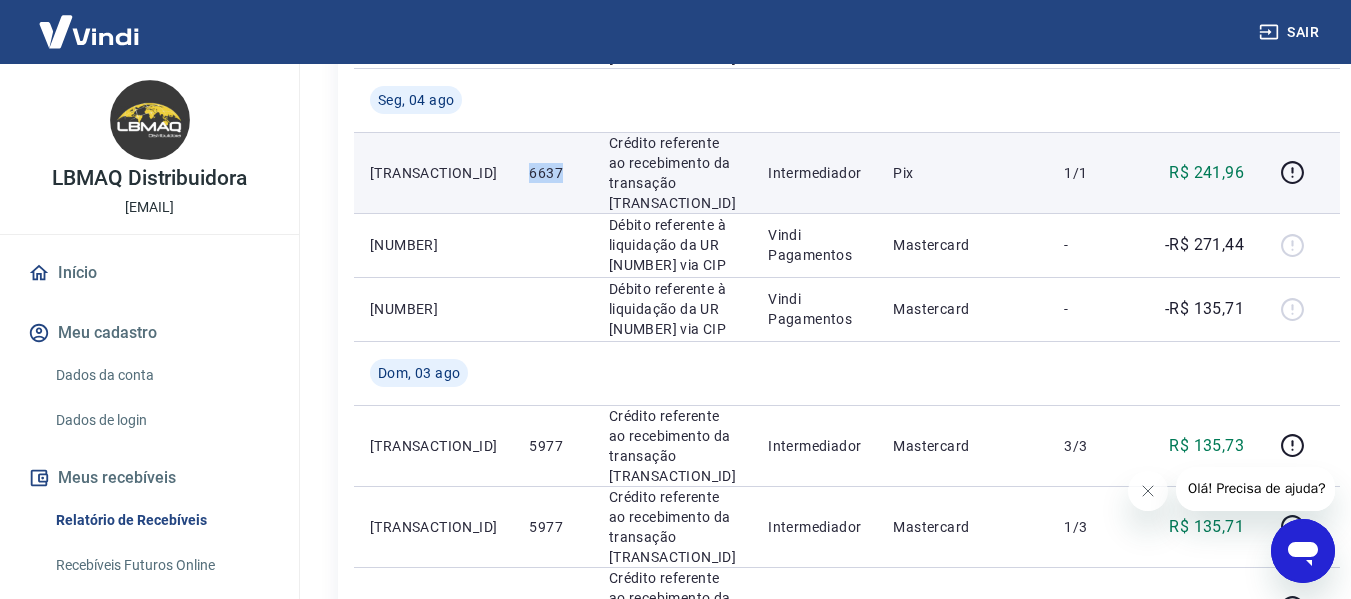 copy on "6637" 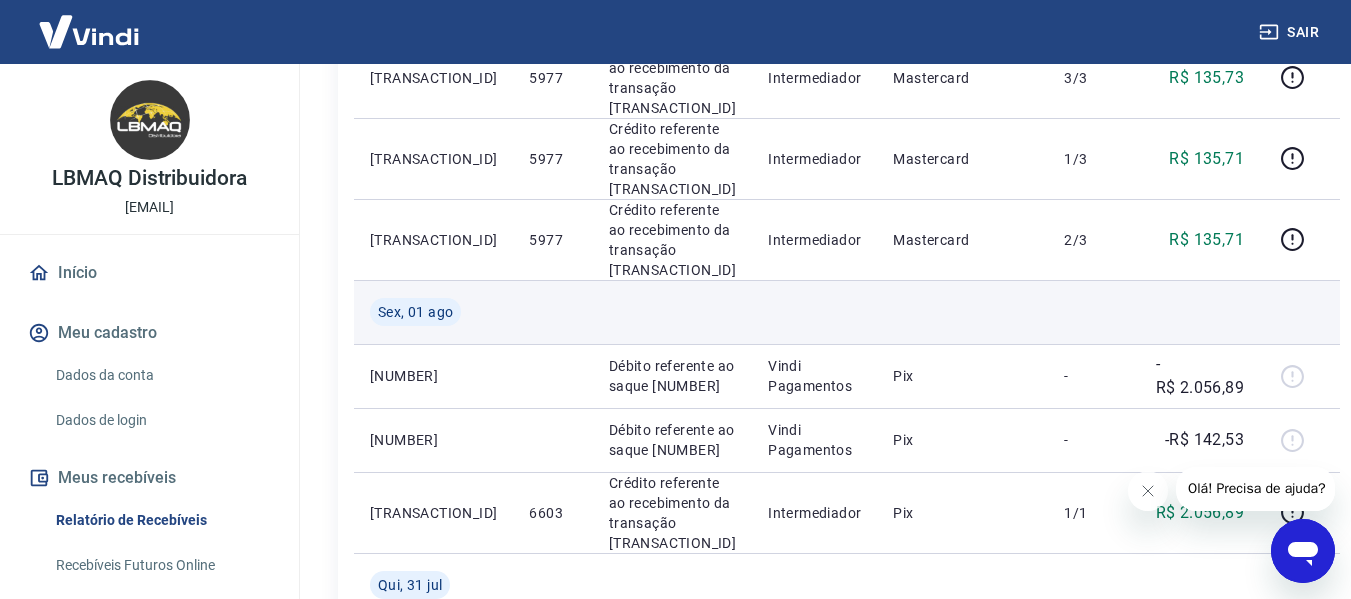 scroll, scrollTop: 886, scrollLeft: 0, axis: vertical 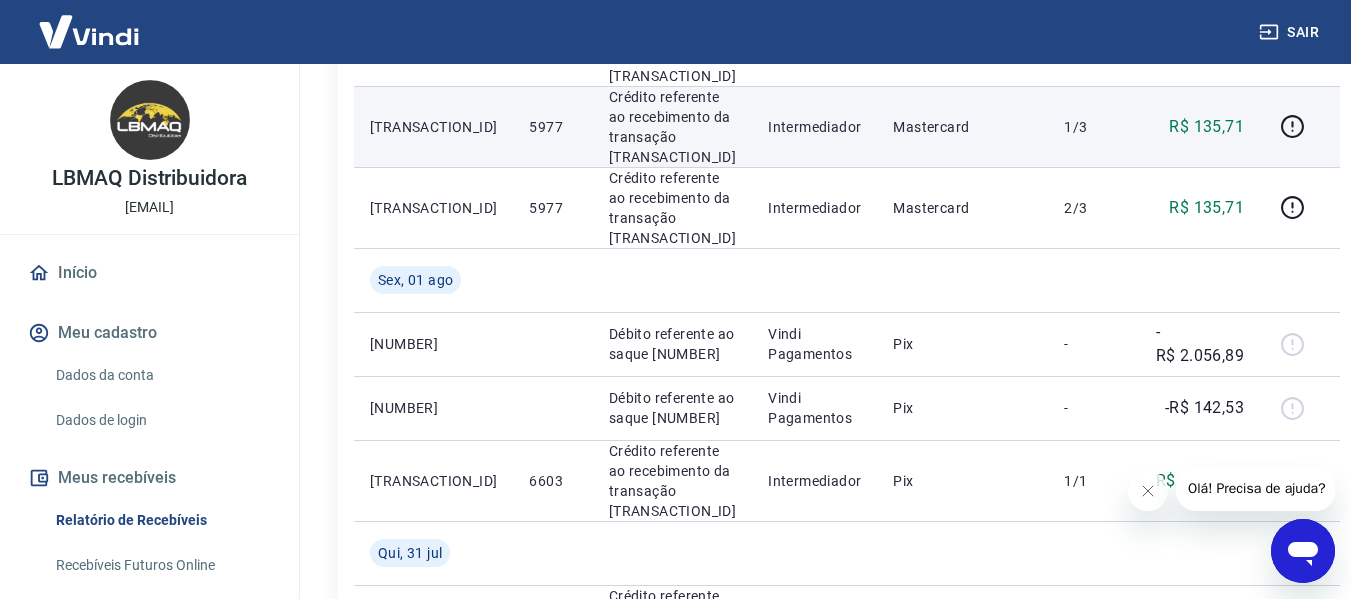click on "5977" at bounding box center [552, 127] 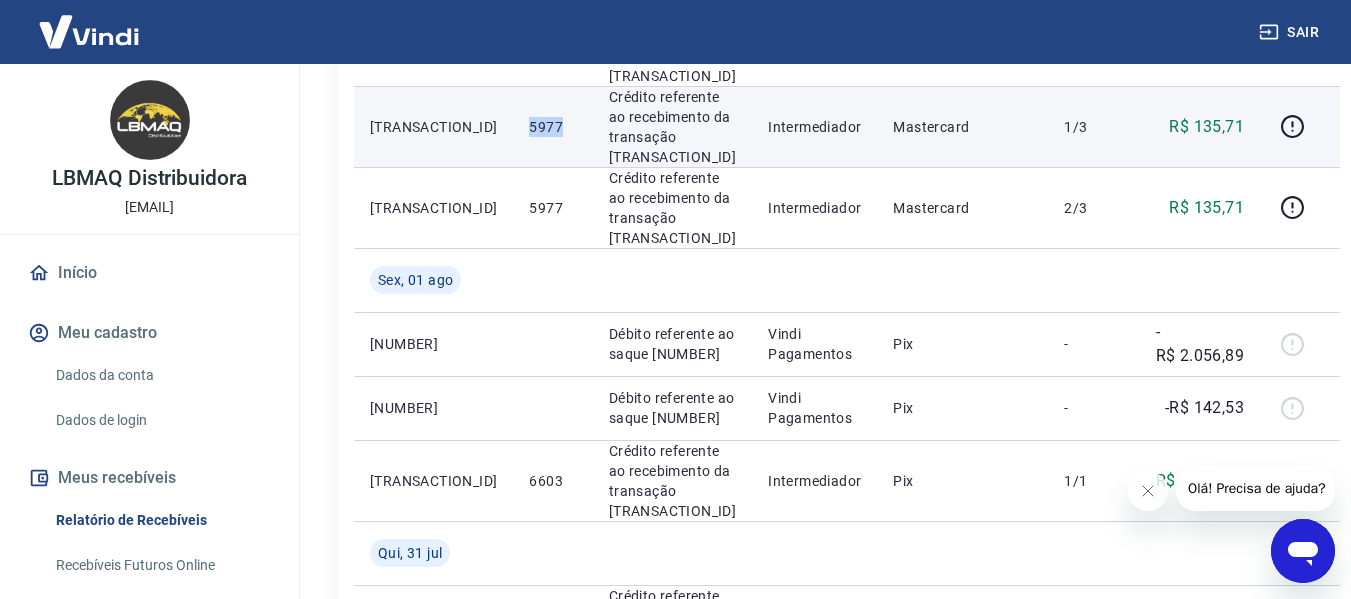 click on "5977" at bounding box center (552, 127) 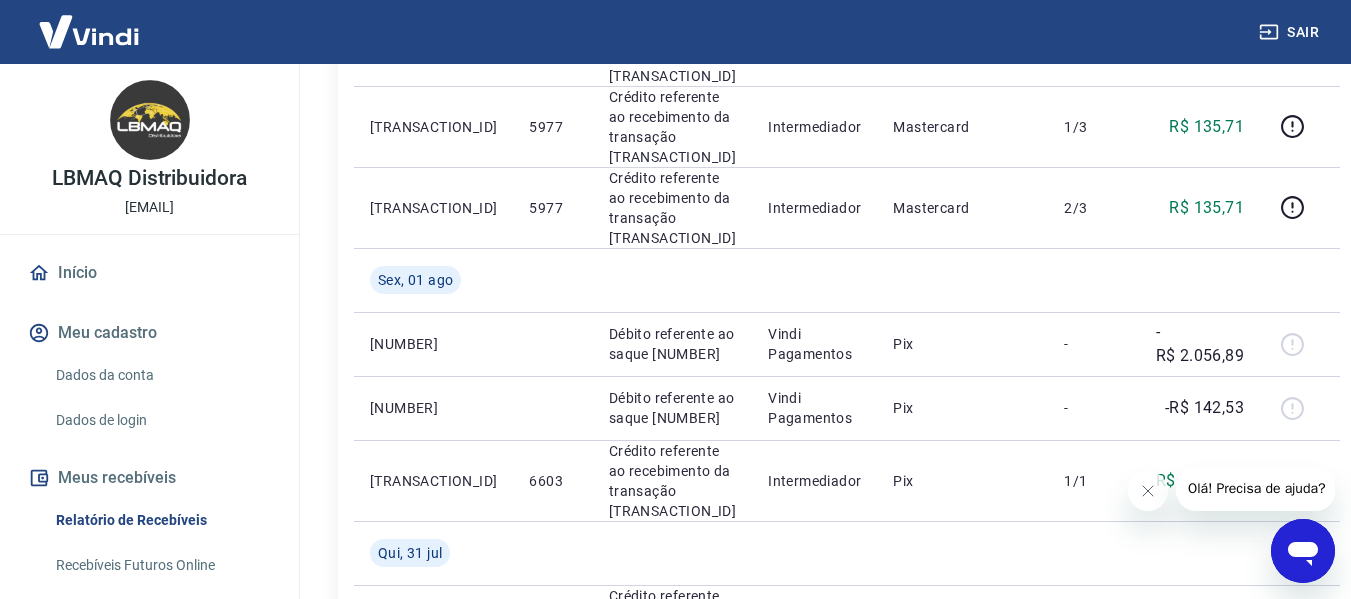 click on "Início / Meus Recebíveis / Relatório de Recebíveis Relatório de Recebíveis Saiba como funciona a programação dos recebimentos Saiba como funciona a programação dos recebimentos Filtros Exportar ID Pedido Descrição Origem Pagamento Parcelas Valor Líq. Tarifas Ter, 05 ago [TRANSACTION_ID] [NUMBER] Crédito referente ao recebimento da transação [TRANSACTION_ID] Intermediador Pix 1/1 R$ 539,48 Seg, 04 ago [TRANSACTION_ID] [NUMBER] Crédito referente ao recebimento da transação [TRANSACTION_ID] Intermediador Pix 1/1 R$ 241,96 [NUMBER] Débito referente à liquidação da UR [NUMBER] via CIP Vindi Pagamentos Mastercard - -R$ 271,44 [NUMBER] Débito referente à liquidação da UR [NUMBER] via CIP Vindi Pagamentos Mastercard - -R$ 135,71 Dom, 03 ago [TRANSACTION_ID] [NUMBER] Crédito referente ao recebimento da transação [TRANSACTION_ID] Intermediador Mastercard 3/3 R$ 135,73 [TRANSACTION_ID] [NUMBER] Crédito referente ao recebimento da transação [TRANSACTION_ID] Intermediador Mastercard 1/3 R$ 135,71 [TRANSACTION_ID] [NUMBER] Intermediador Mastercard 2/3 R$ 135,71 Pix" at bounding box center (820, 461) 